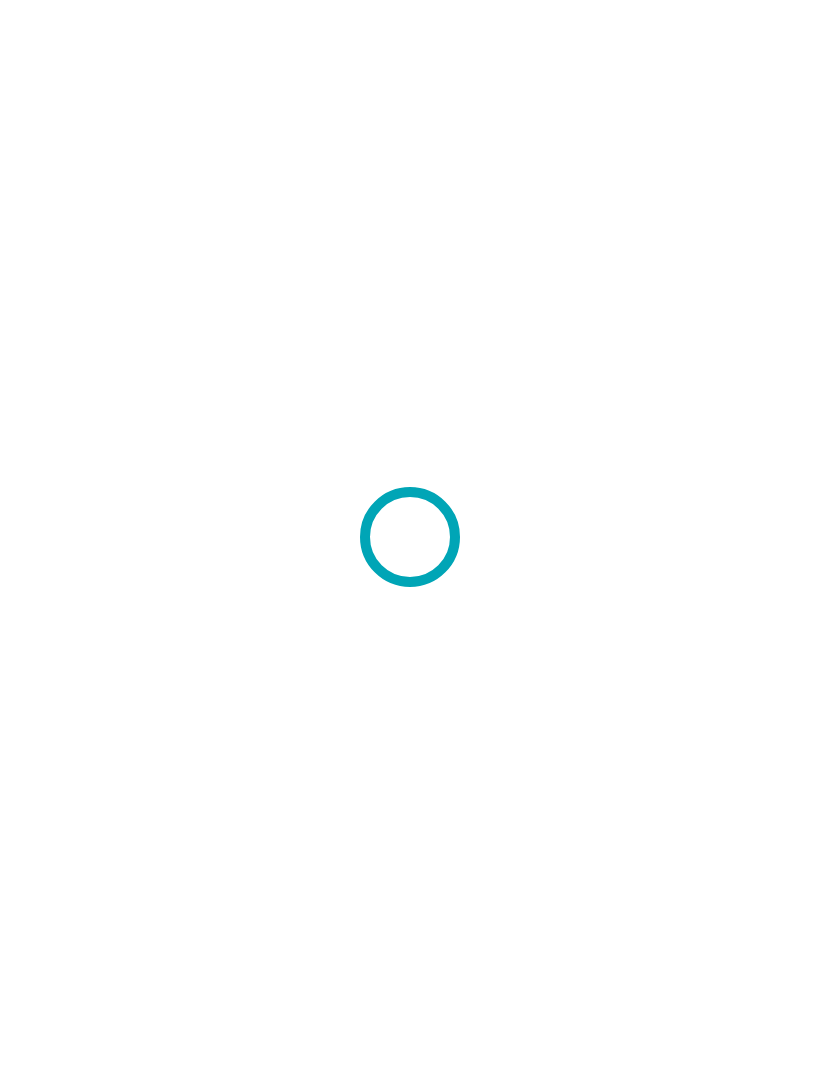 scroll, scrollTop: 0, scrollLeft: 0, axis: both 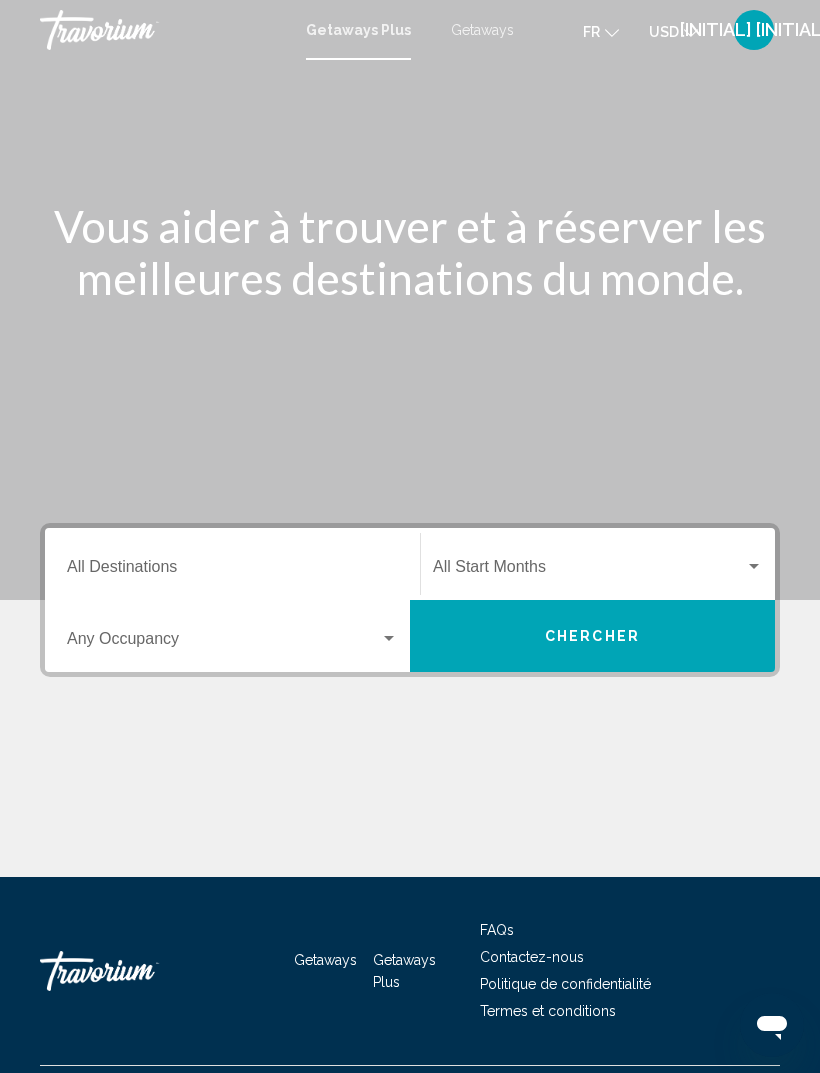 click on "[INITIAL] [INITIAL]" at bounding box center (754, 30) 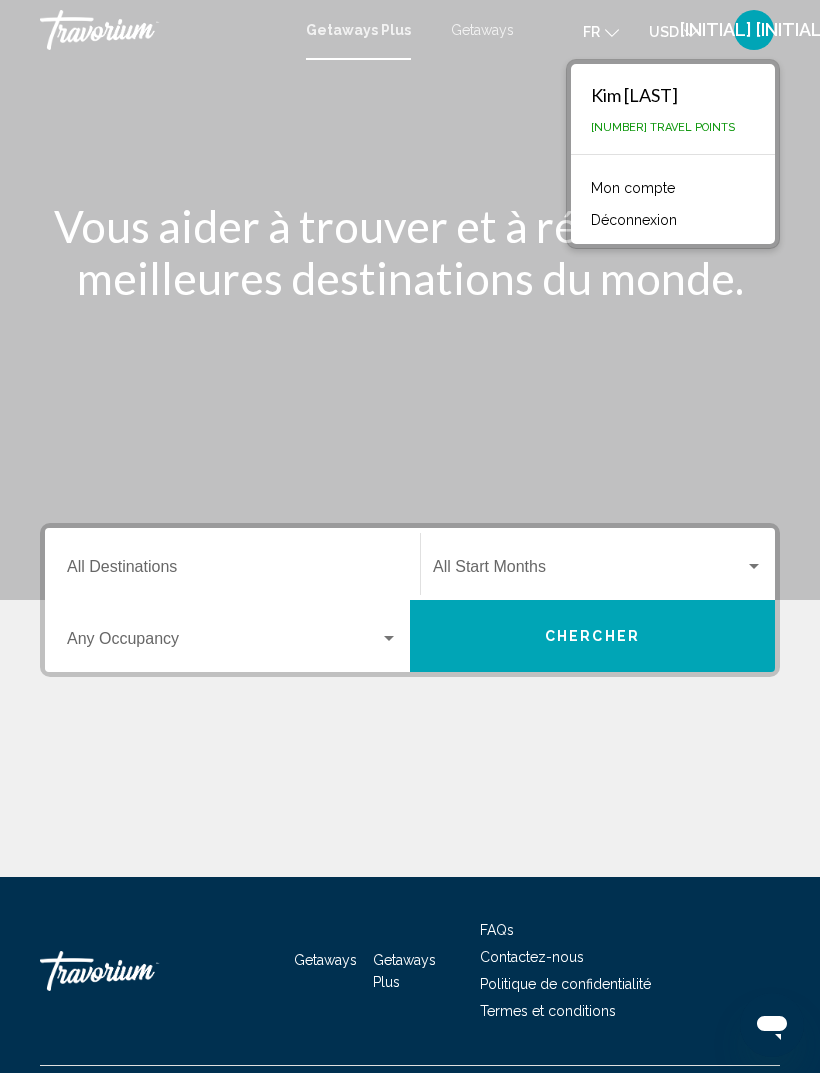 click on "[INITIAL] [INITIAL]" at bounding box center (754, 30) 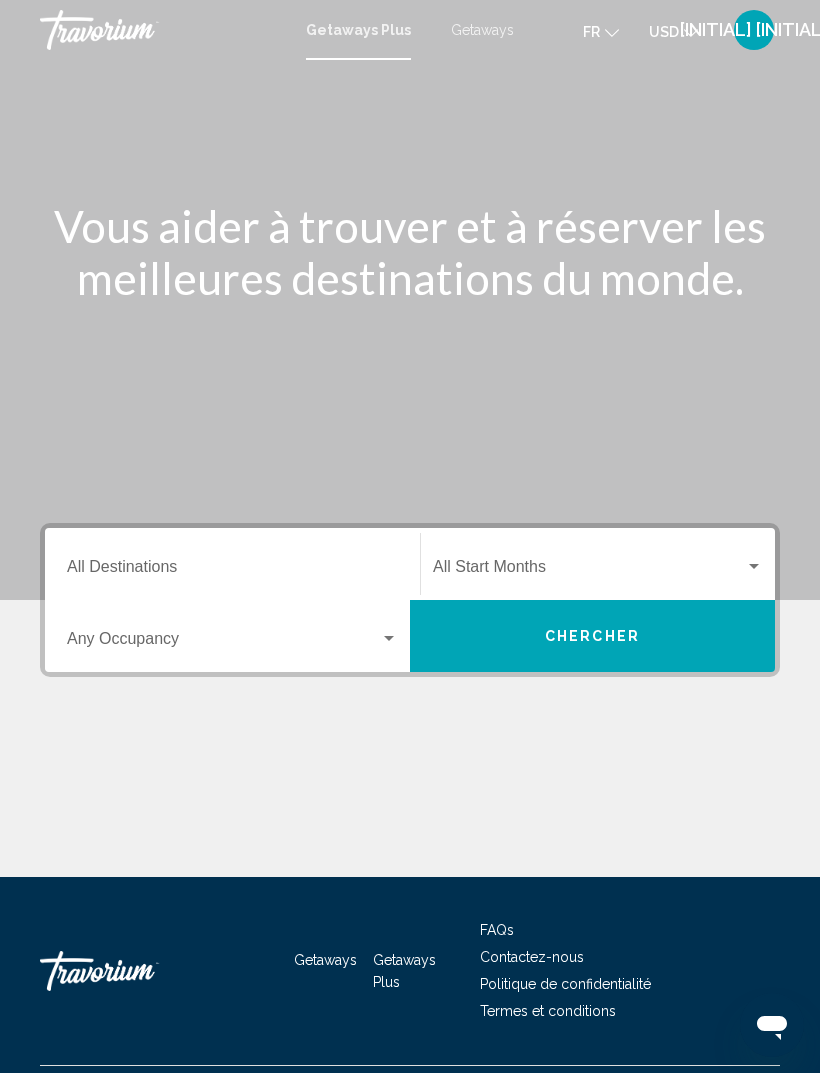 click on "Destination All Destinations" at bounding box center (232, 571) 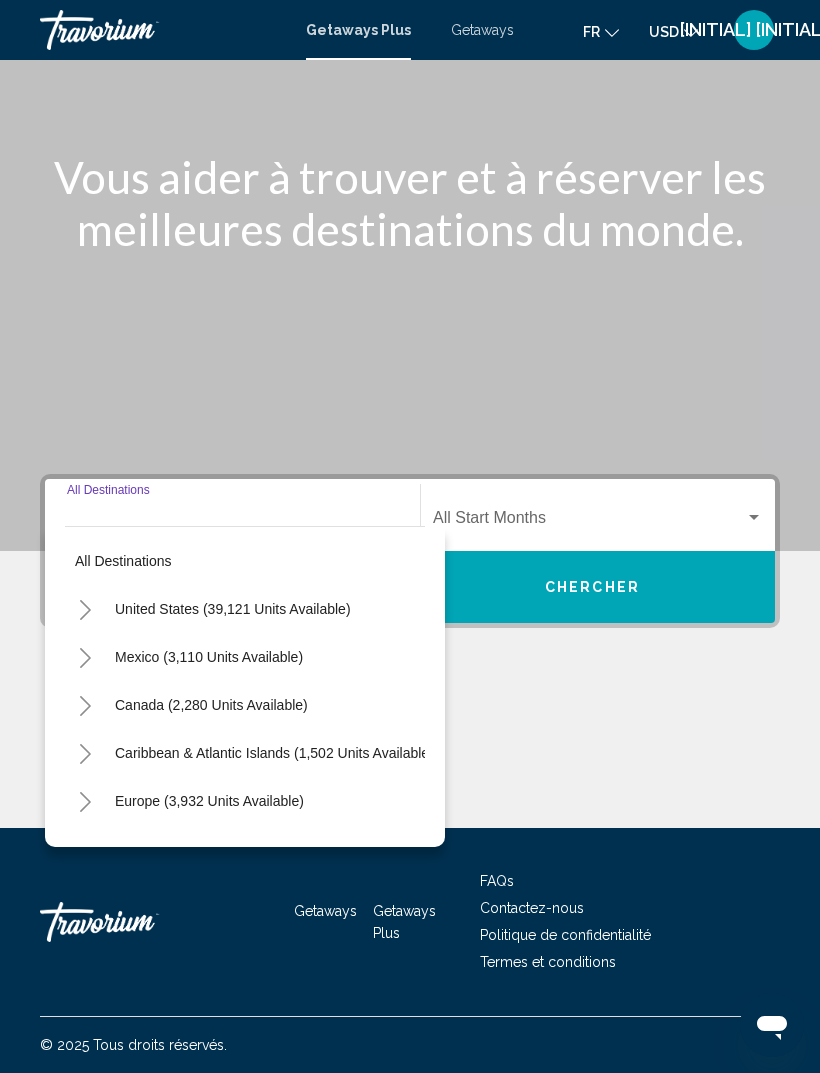 scroll, scrollTop: 64, scrollLeft: 0, axis: vertical 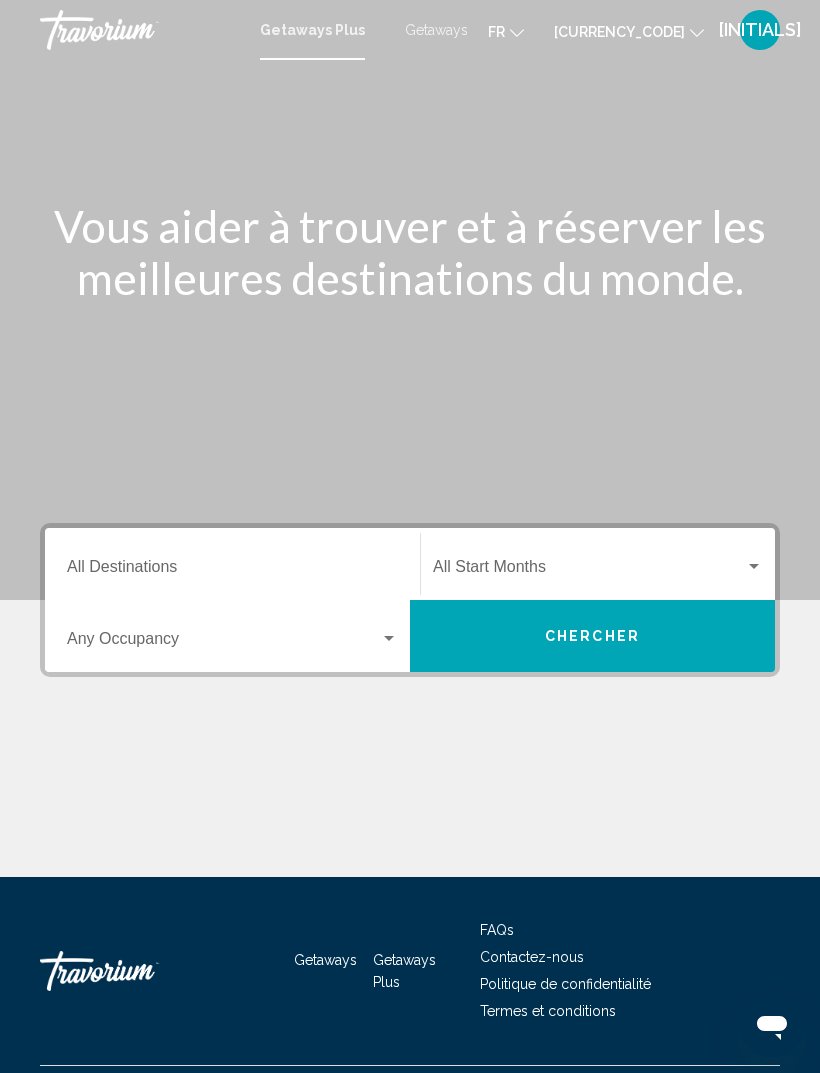 click on "Getaways" at bounding box center (436, 30) 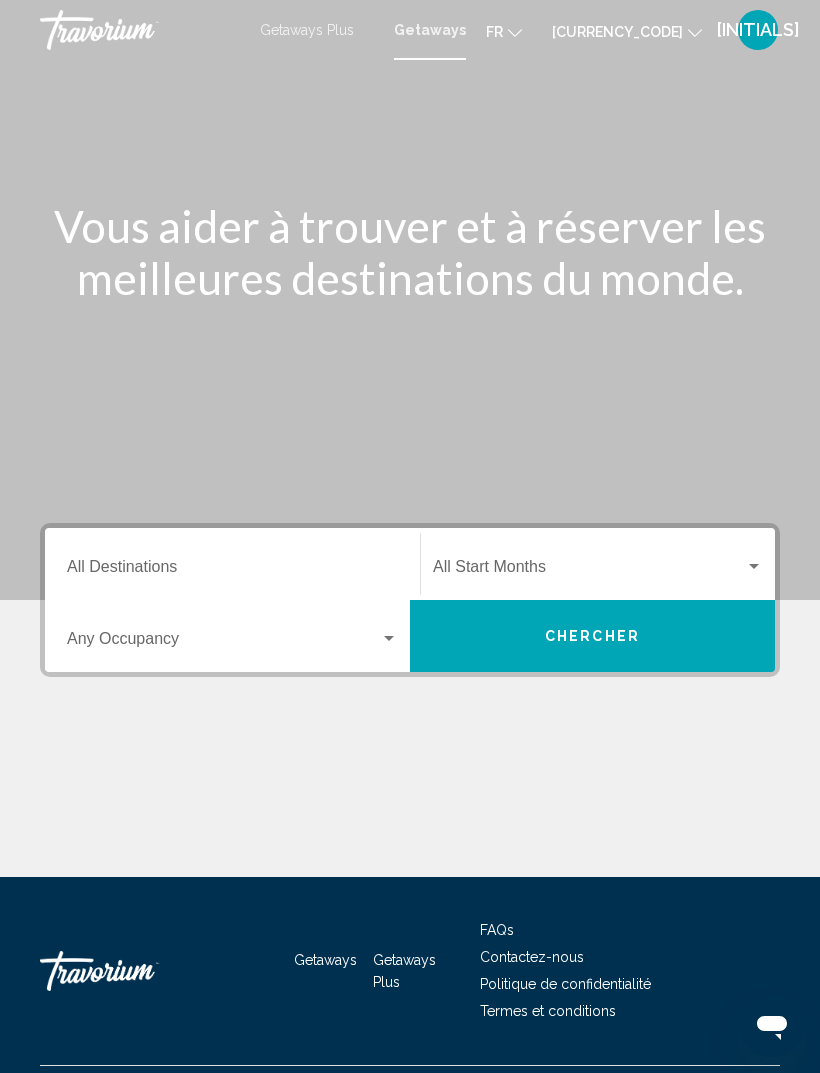 click on "[CURRENCY_CODE]
[CURRENCY_CODE] ([CURRENCY_SYMBOL]) [CURRENCY_CODE] ([CURRENCY_SYMBOL]) [CURRENCY_CODE] ([CURRENCY_SYMBOL]) [CURRENCY_CODE] ([CURRENCY_SYMBOL]) [CURRENCY_CODE] ([CURRENCY_SYMBOL]) [CURRENCY_CODE] ([CURRENCY_SYMBOL]) [CURRENCY_CODE] ([CURRENCY_SYMBOL])" at bounding box center (627, 30) 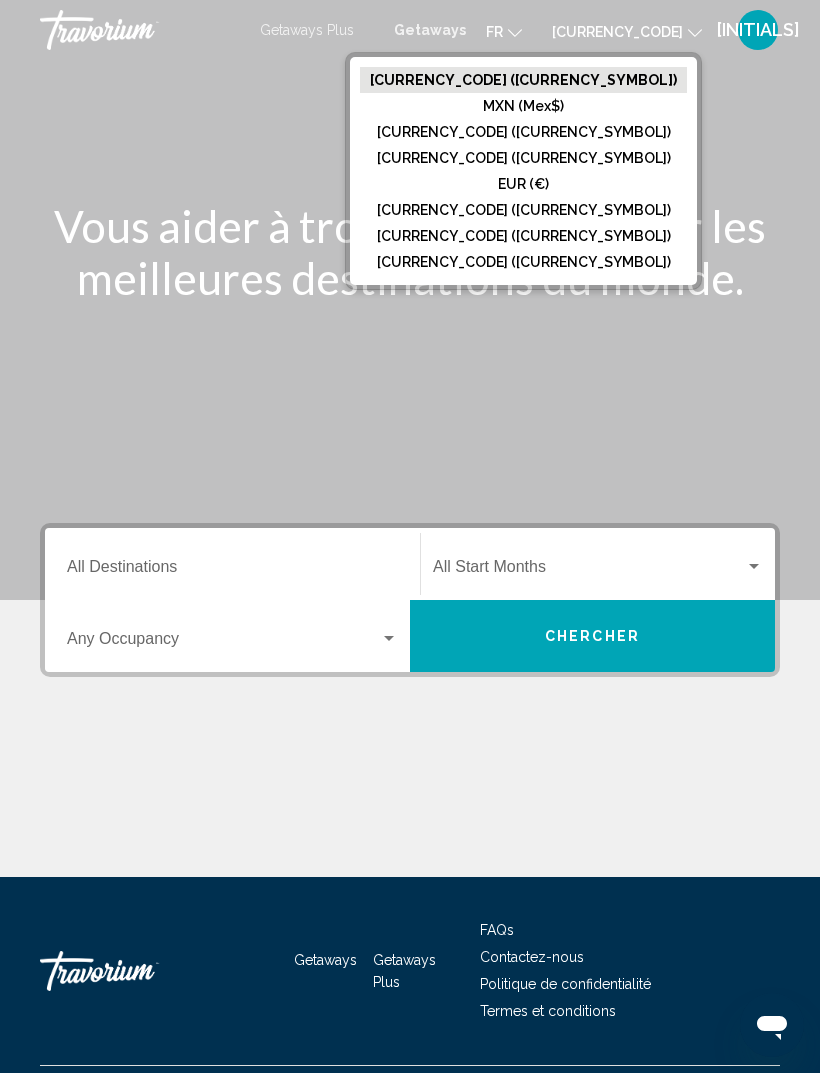 click on "[CURRENCY_CODE] ([CURRENCY_SYMBOL])" at bounding box center [523, 80] 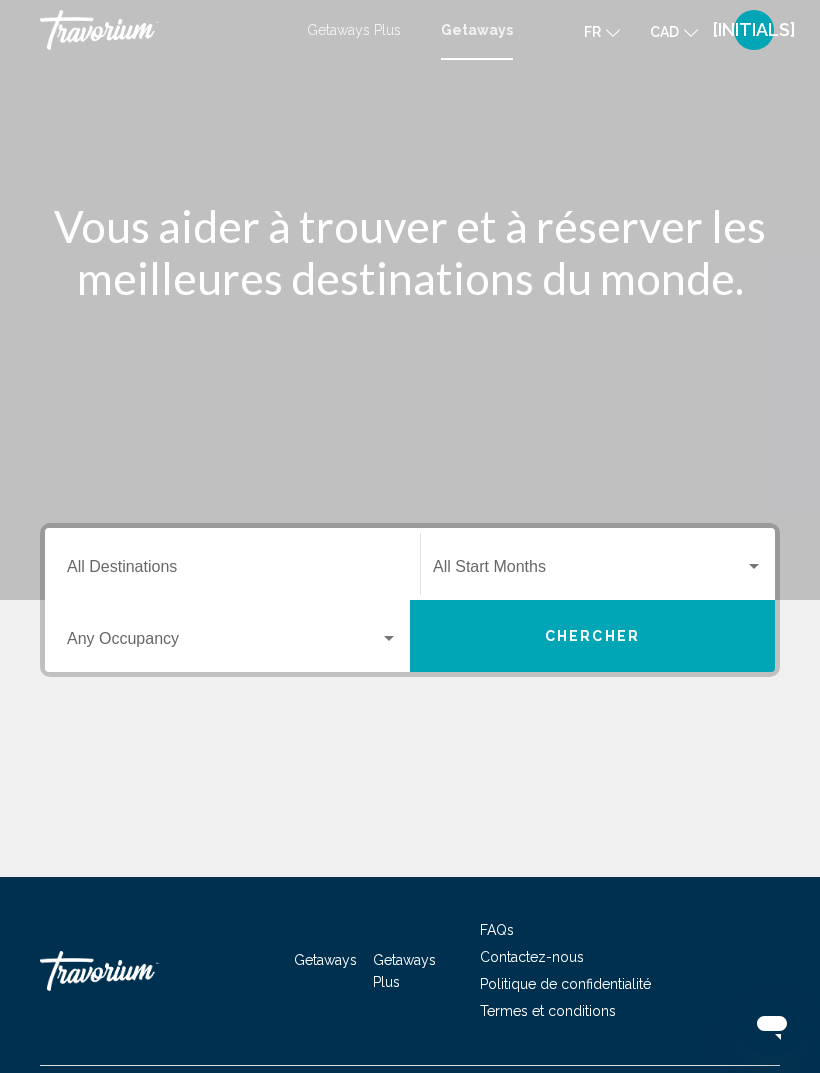 click on "Destination All Destinations" at bounding box center (232, 571) 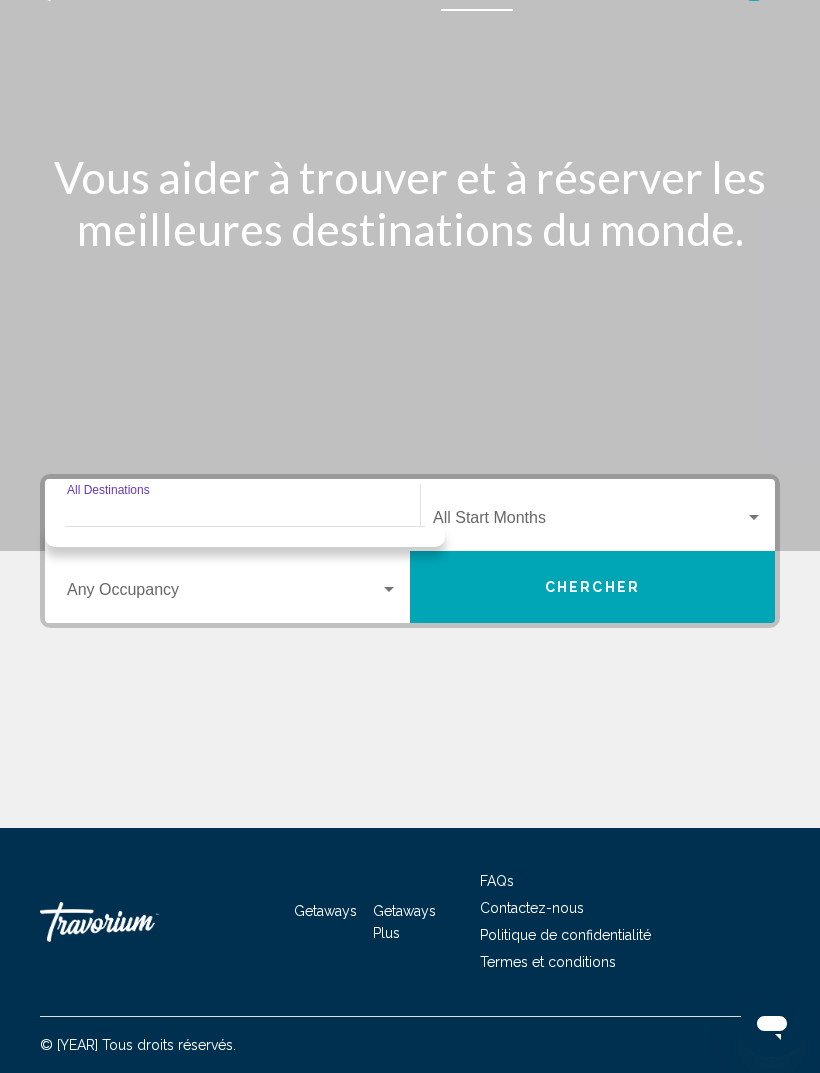 scroll, scrollTop: 64, scrollLeft: 0, axis: vertical 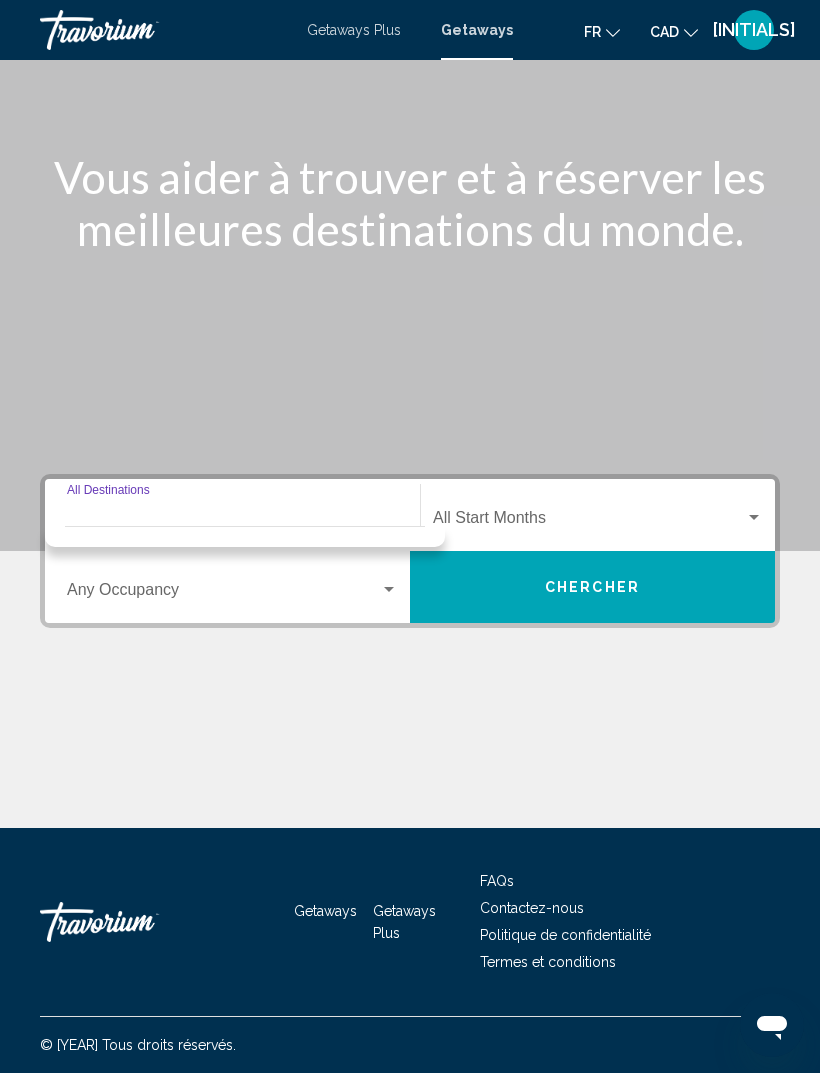 click on "Destination All Destinations" at bounding box center (232, 515) 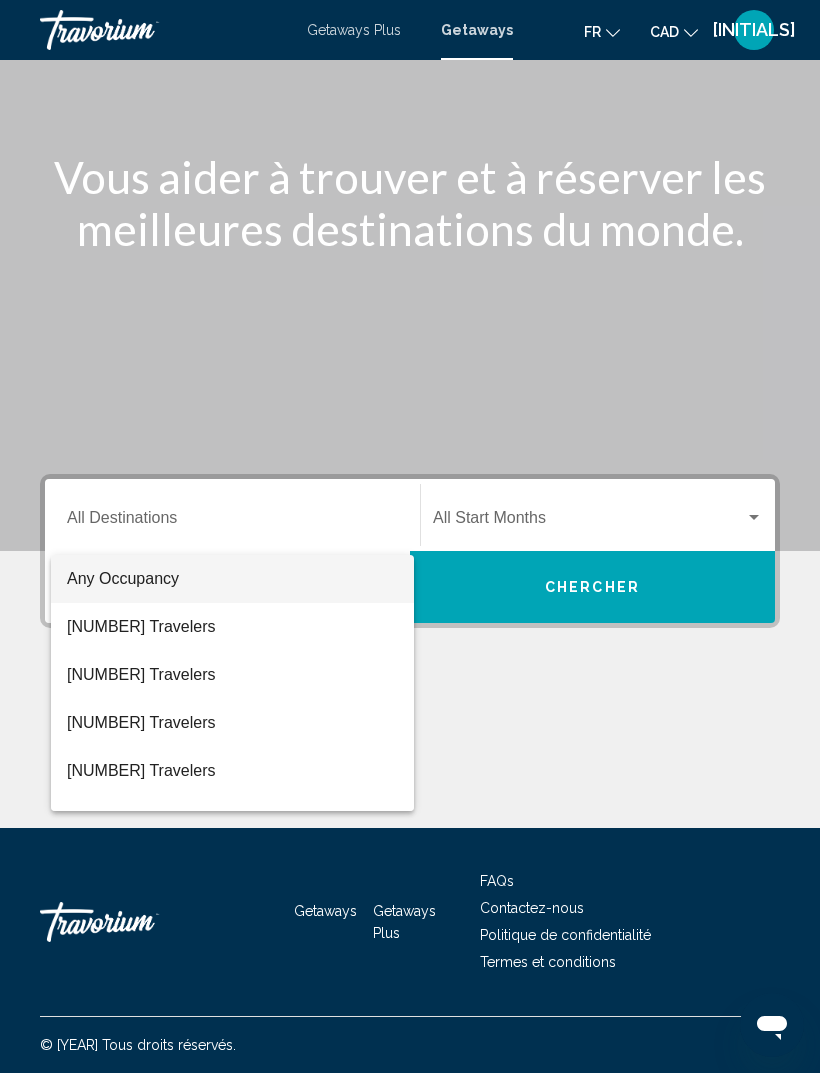 click at bounding box center [410, 536] 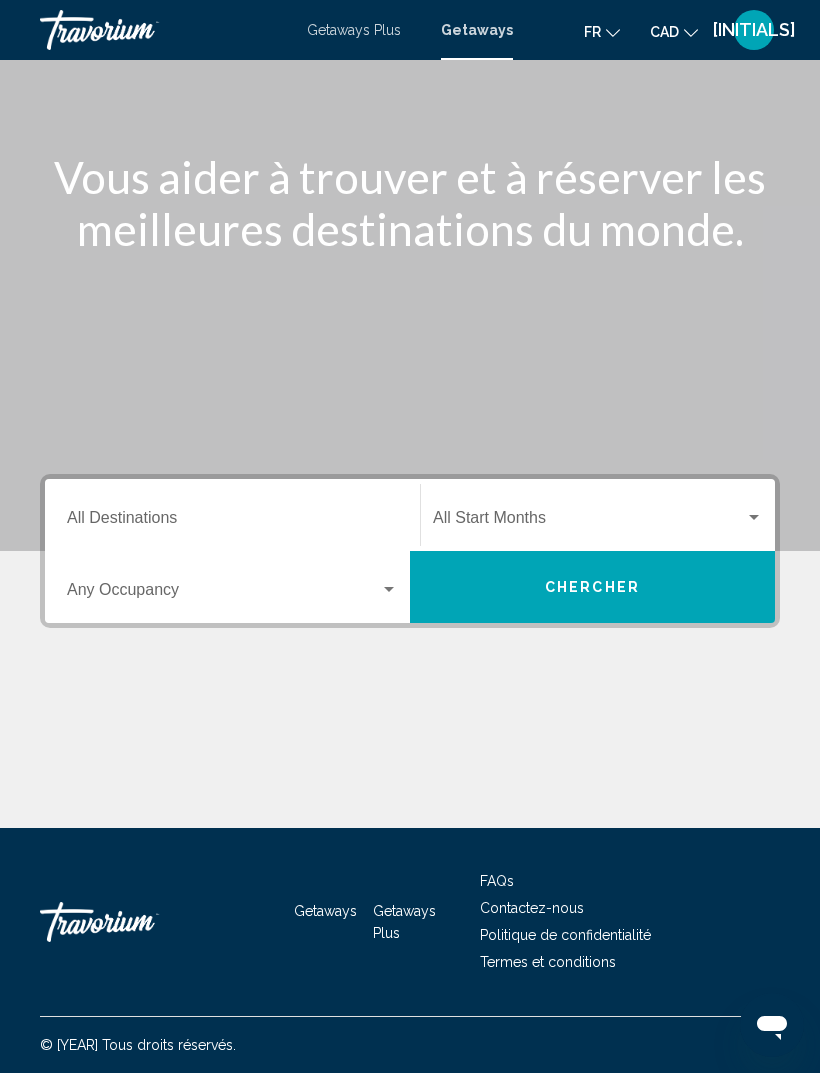 click on "Destination All Destinations" at bounding box center [232, 522] 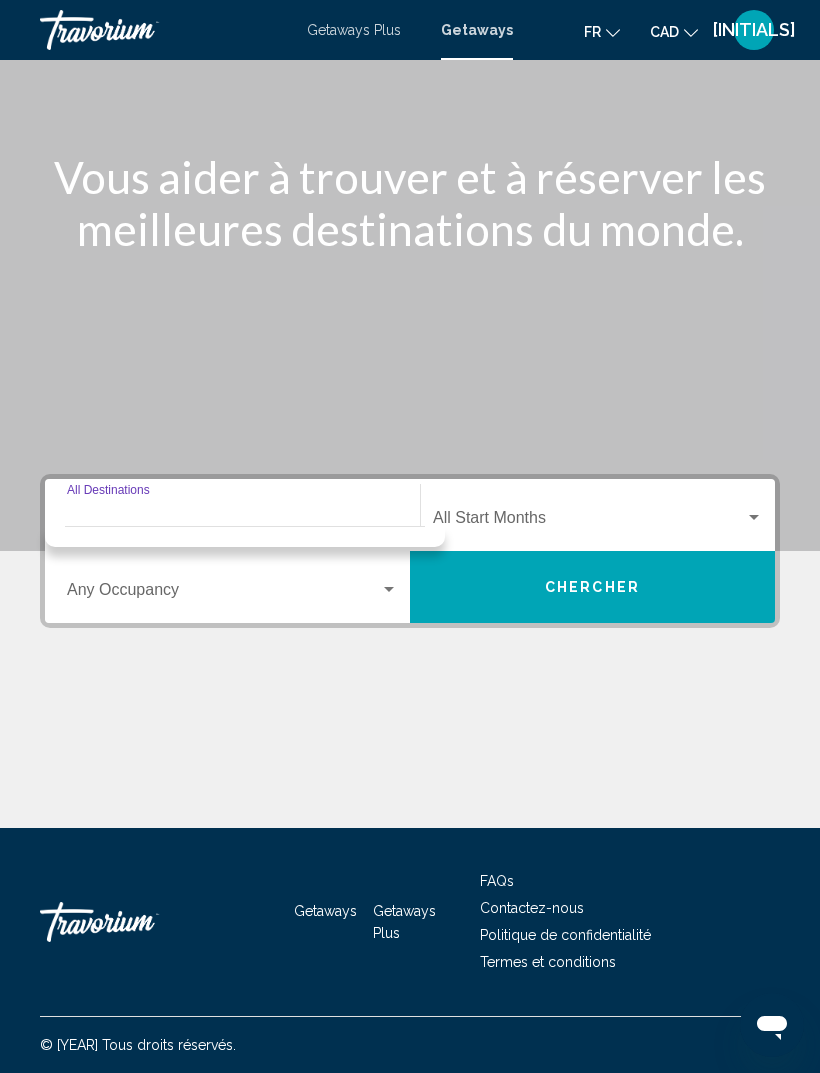 click on "Destination All Destinations" at bounding box center (232, 515) 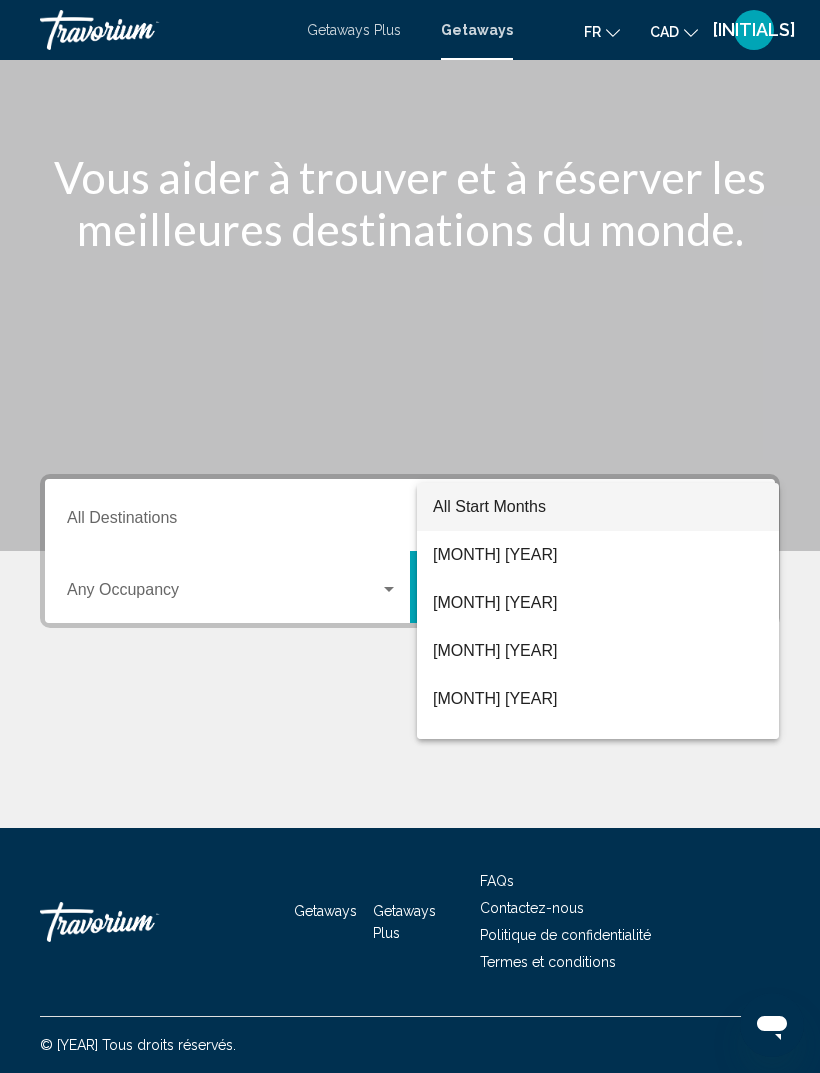 click at bounding box center (410, 536) 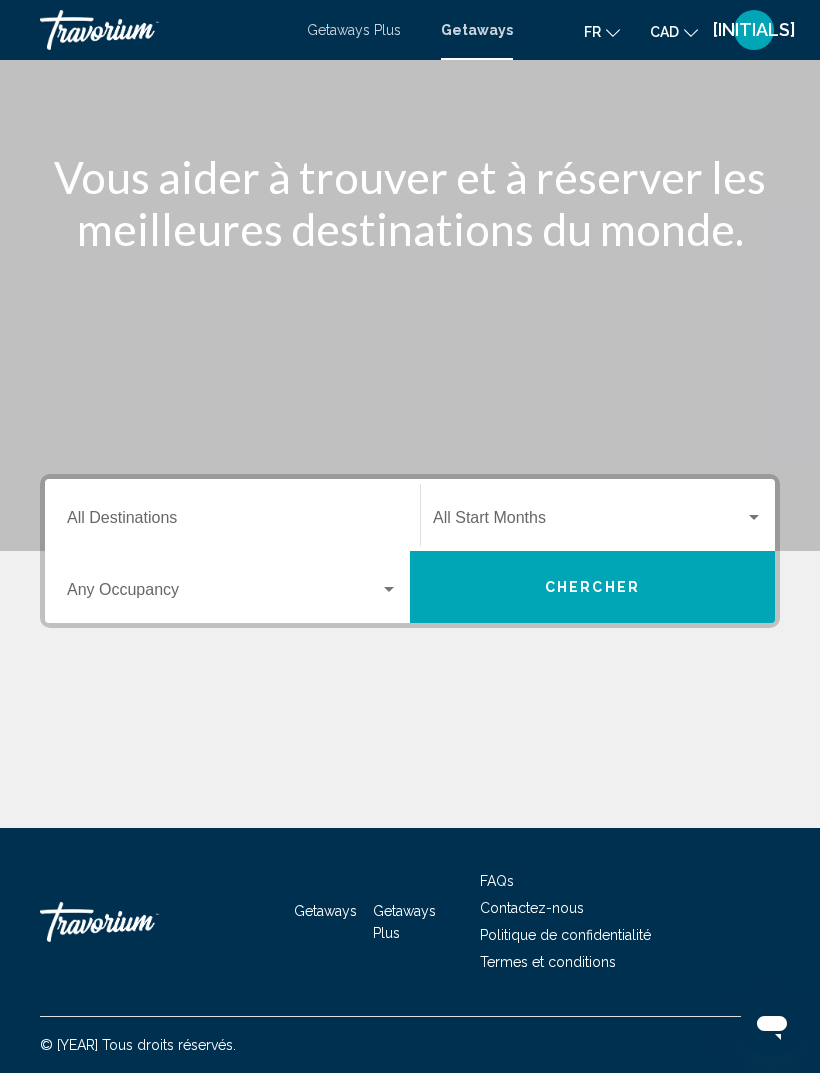 click on "Destination All Destinations" at bounding box center (232, 522) 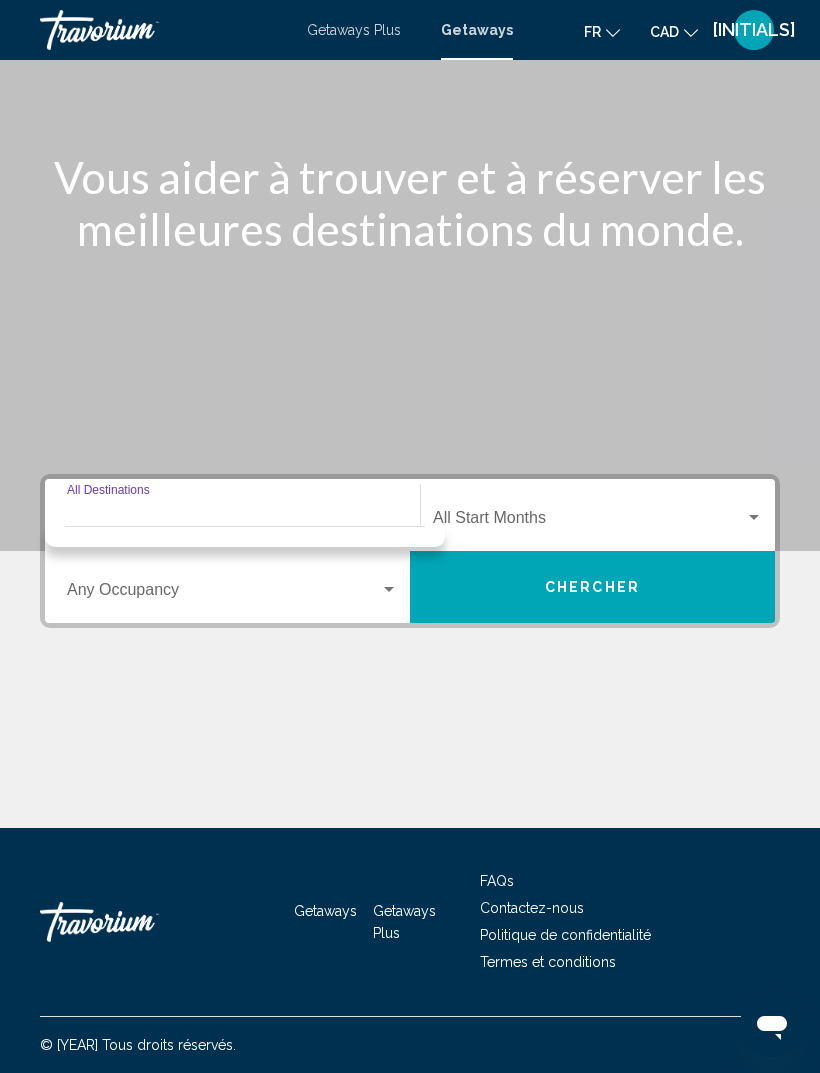 click on "Destination All Destinations" at bounding box center (232, 522) 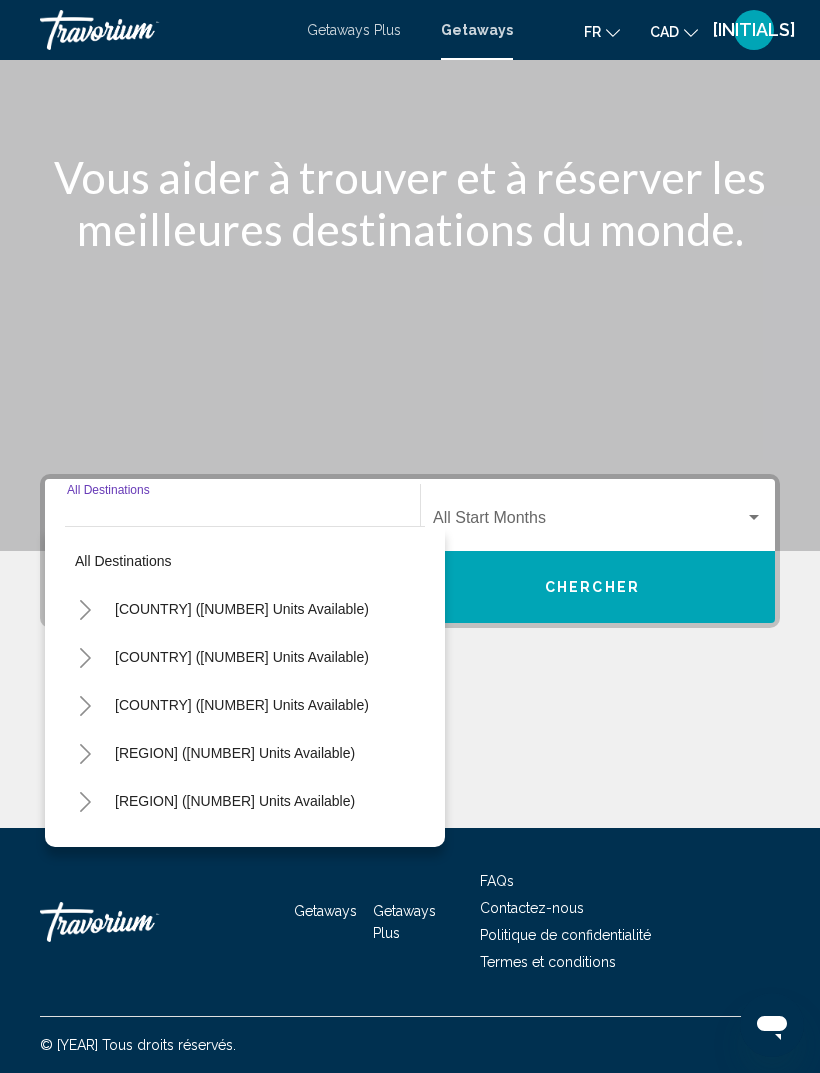 click at bounding box center (85, 657) 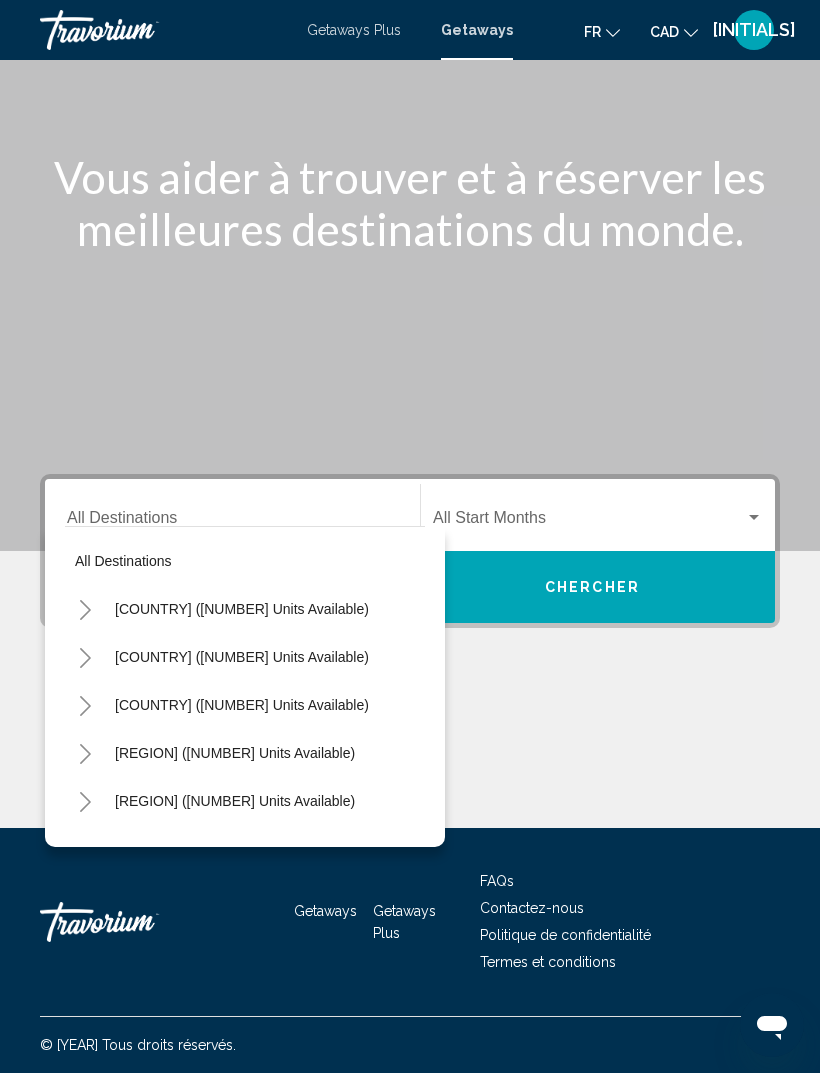 scroll, scrollTop: 0, scrollLeft: 2, axis: horizontal 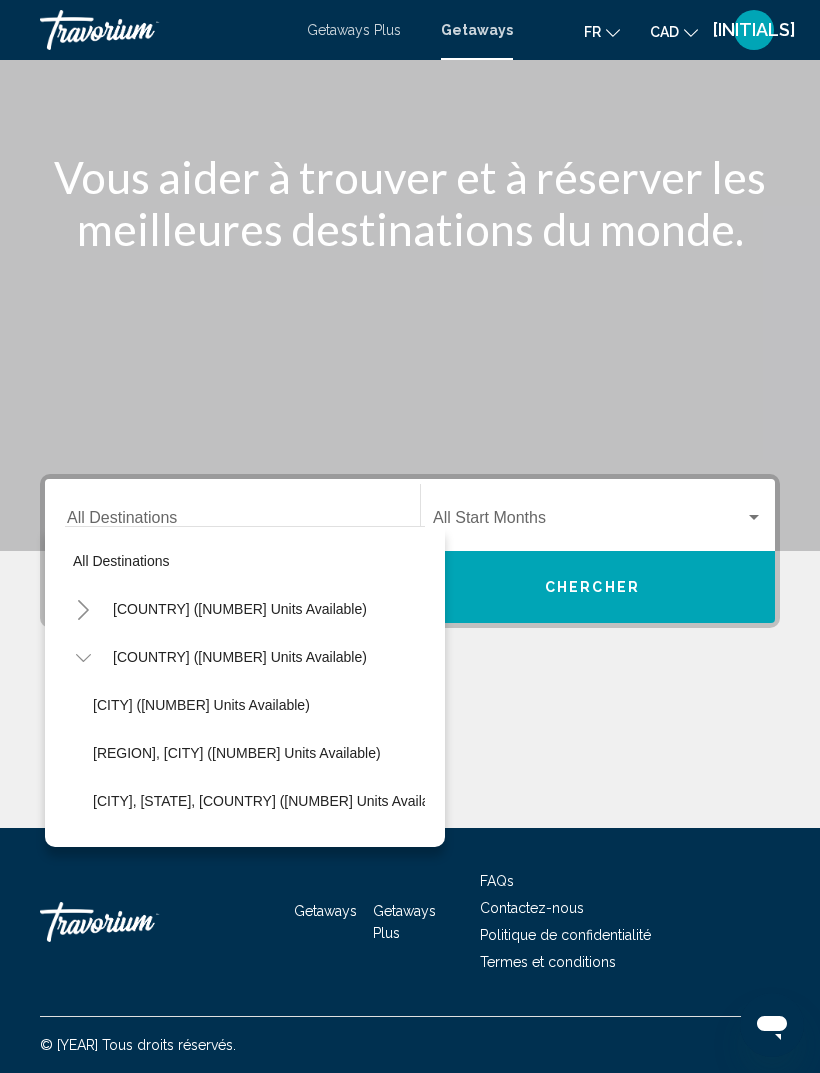 click on "[CITY], [STATE], [COUNTRY] ([NUMBER] units available)" at bounding box center [201, 705] 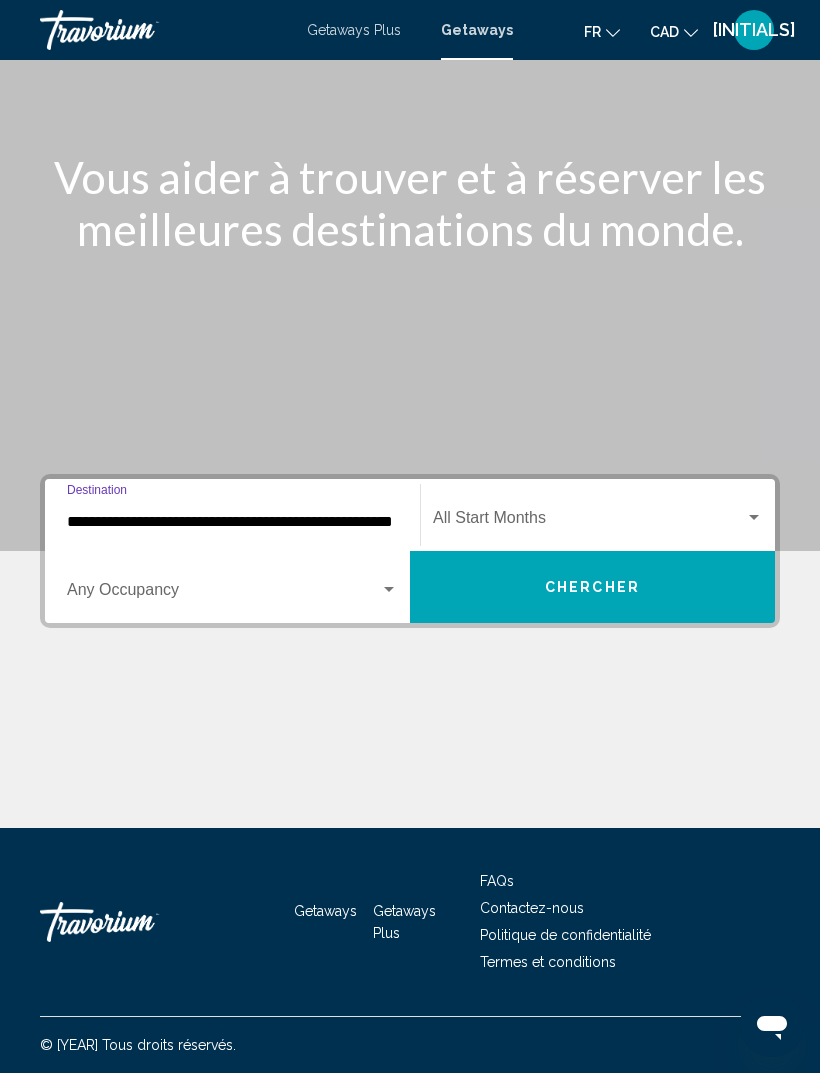 click at bounding box center [589, 522] 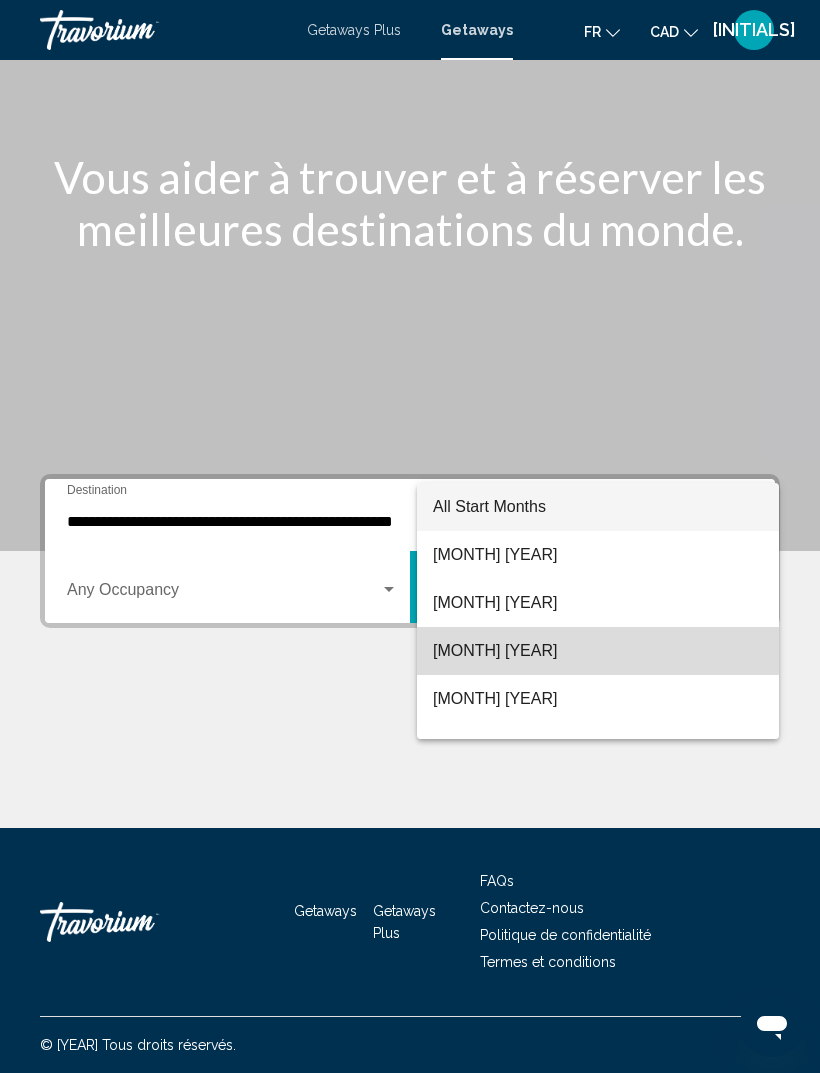 click on "[MONTH] [YEAR]" at bounding box center (598, 651) 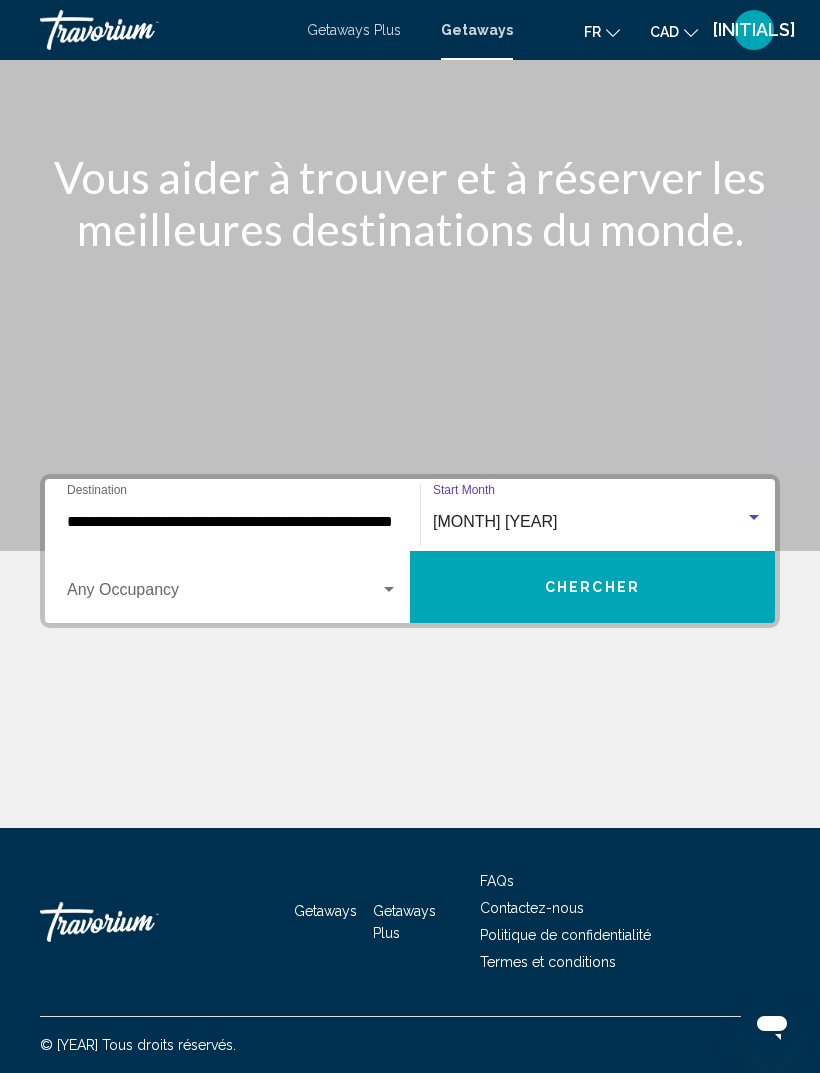 click at bounding box center [389, 590] 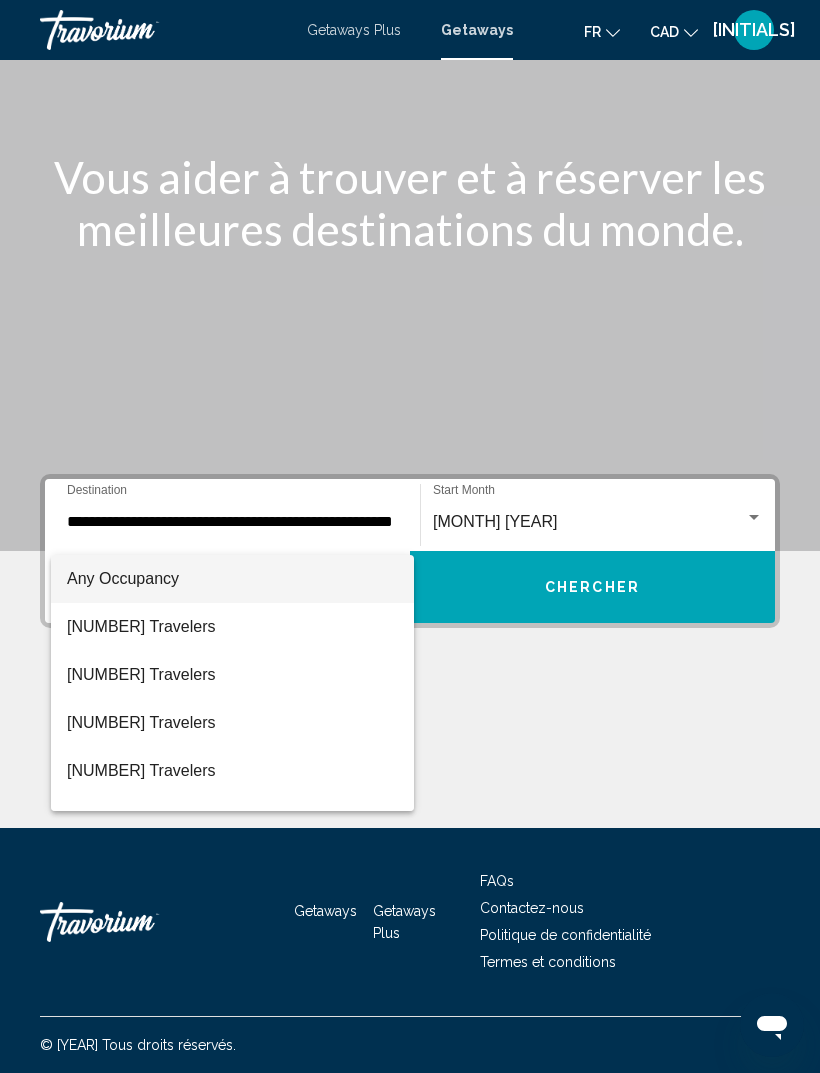 click at bounding box center [410, 536] 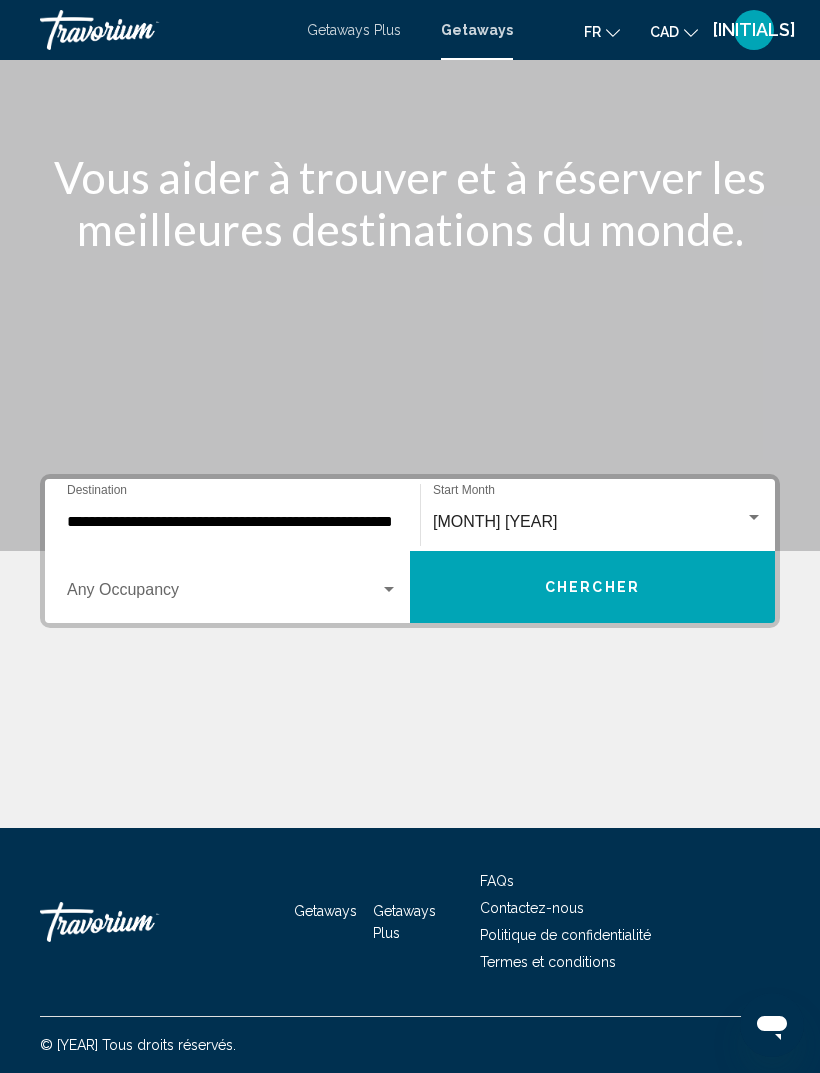 click on "Chercher" at bounding box center [592, 587] 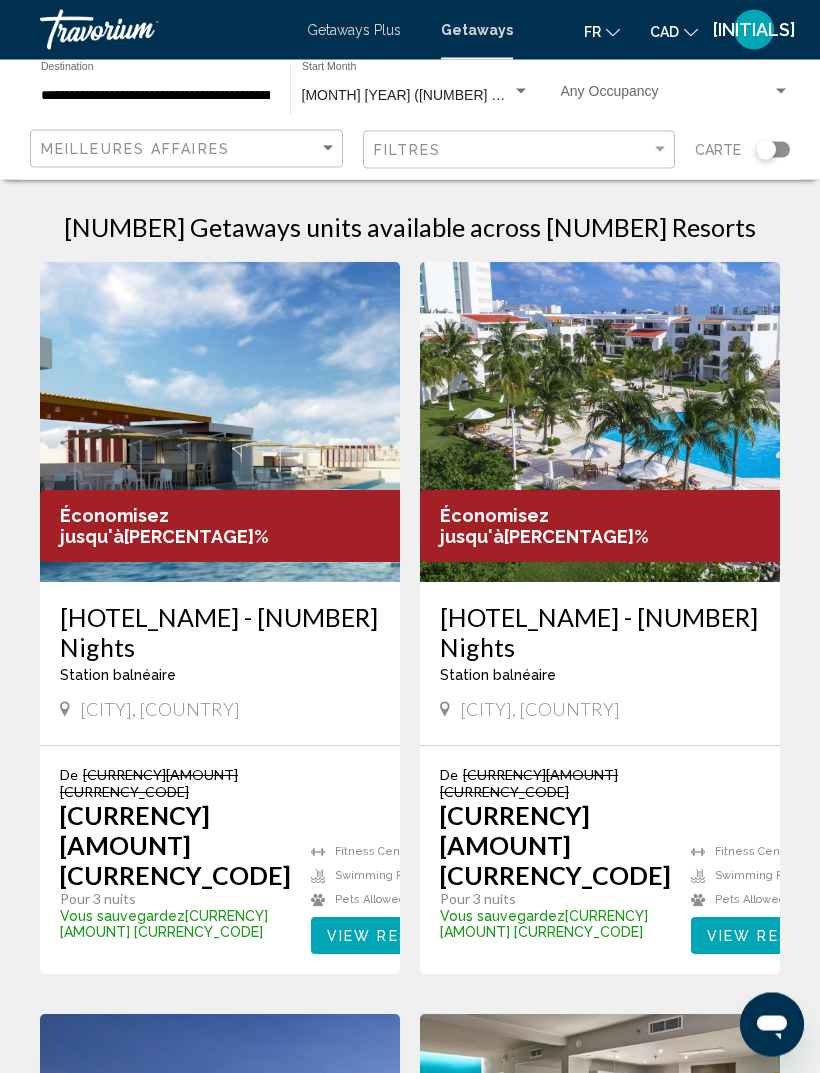scroll, scrollTop: 0, scrollLeft: 0, axis: both 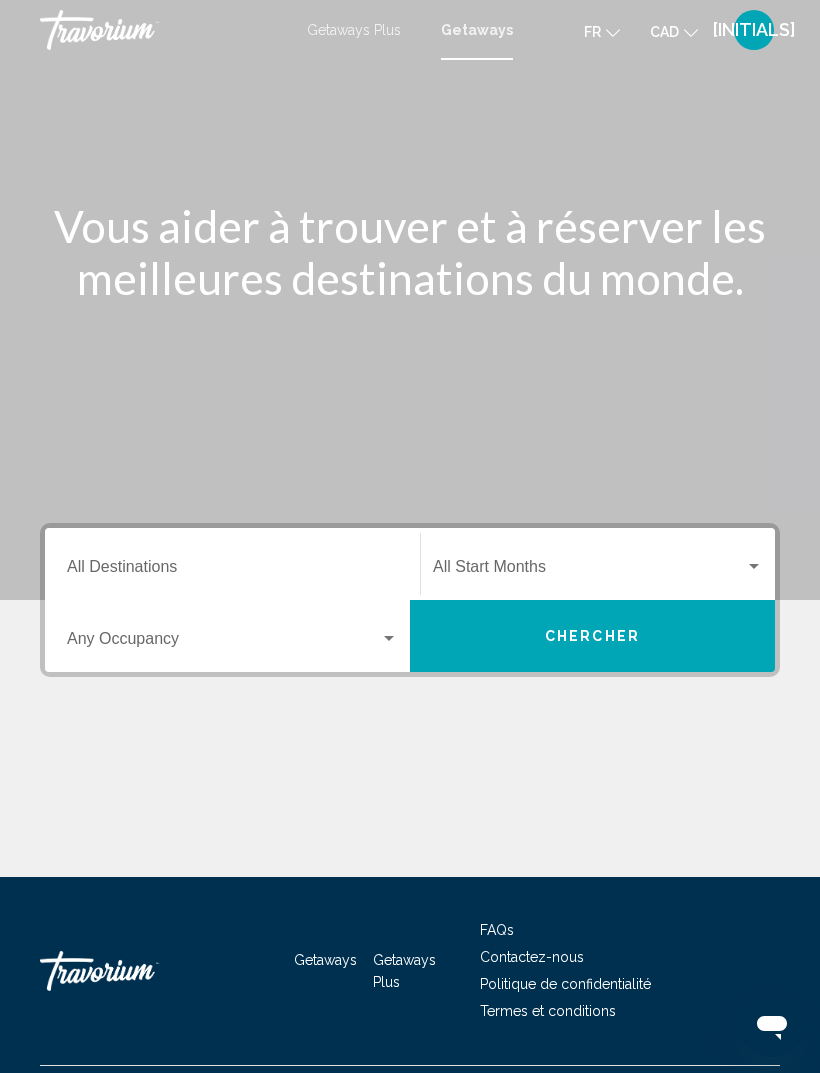 click on "Destination All Destinations" at bounding box center [232, 571] 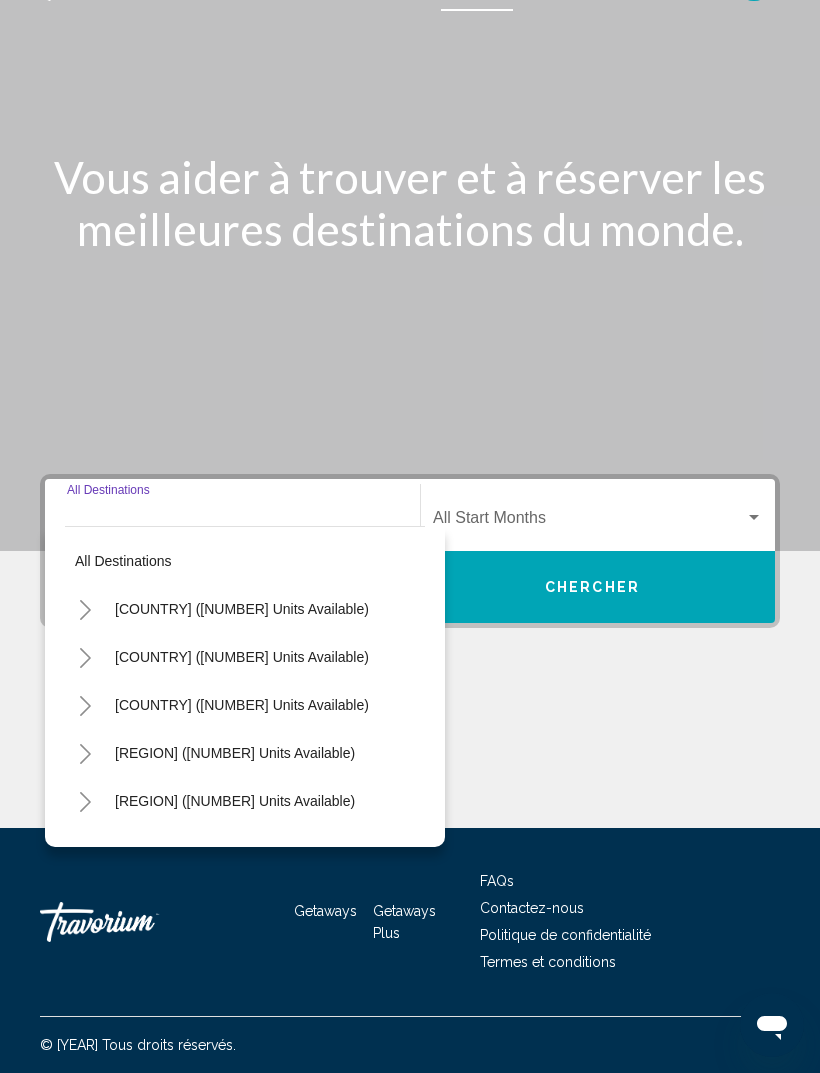 scroll, scrollTop: 64, scrollLeft: 0, axis: vertical 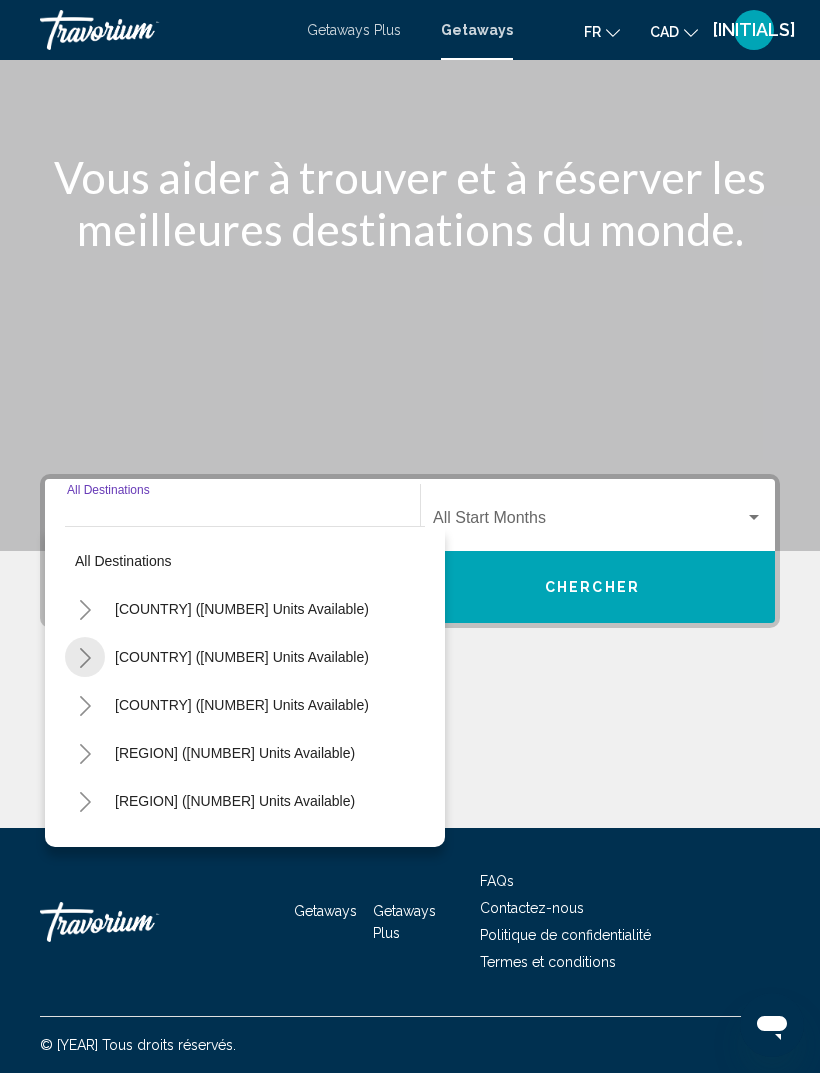 click at bounding box center [85, 657] 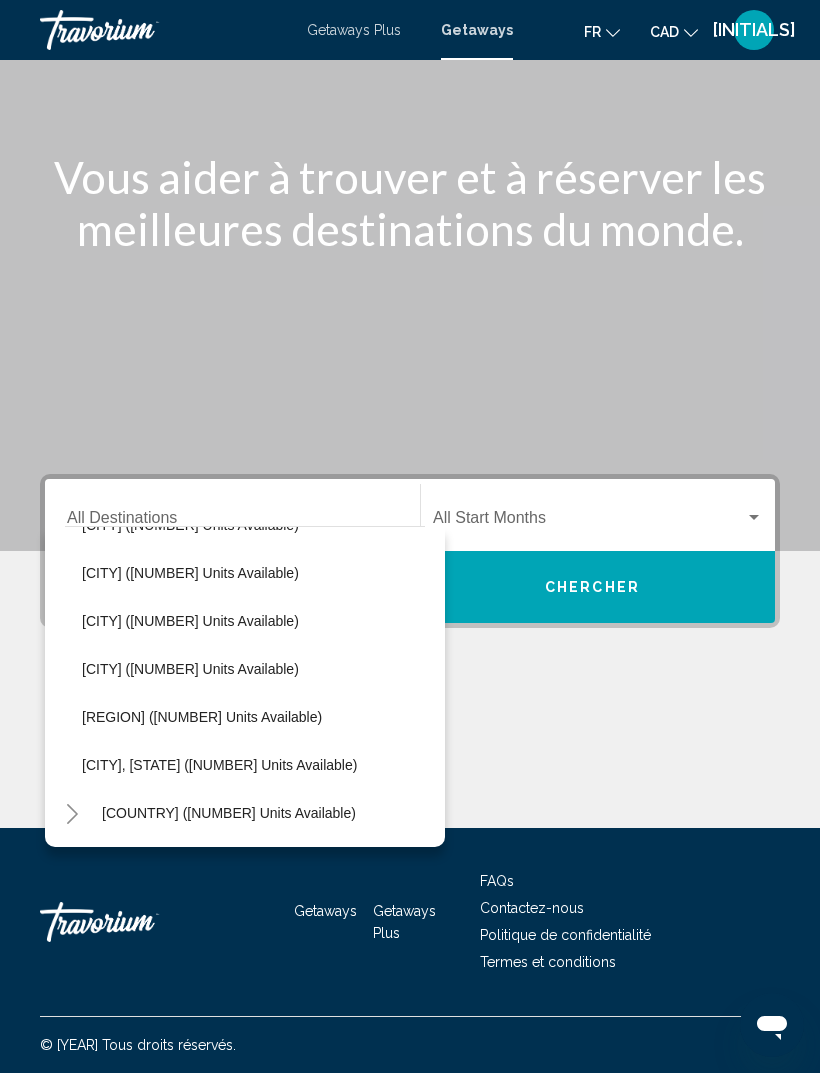 scroll, scrollTop: 421, scrollLeft: 13, axis: both 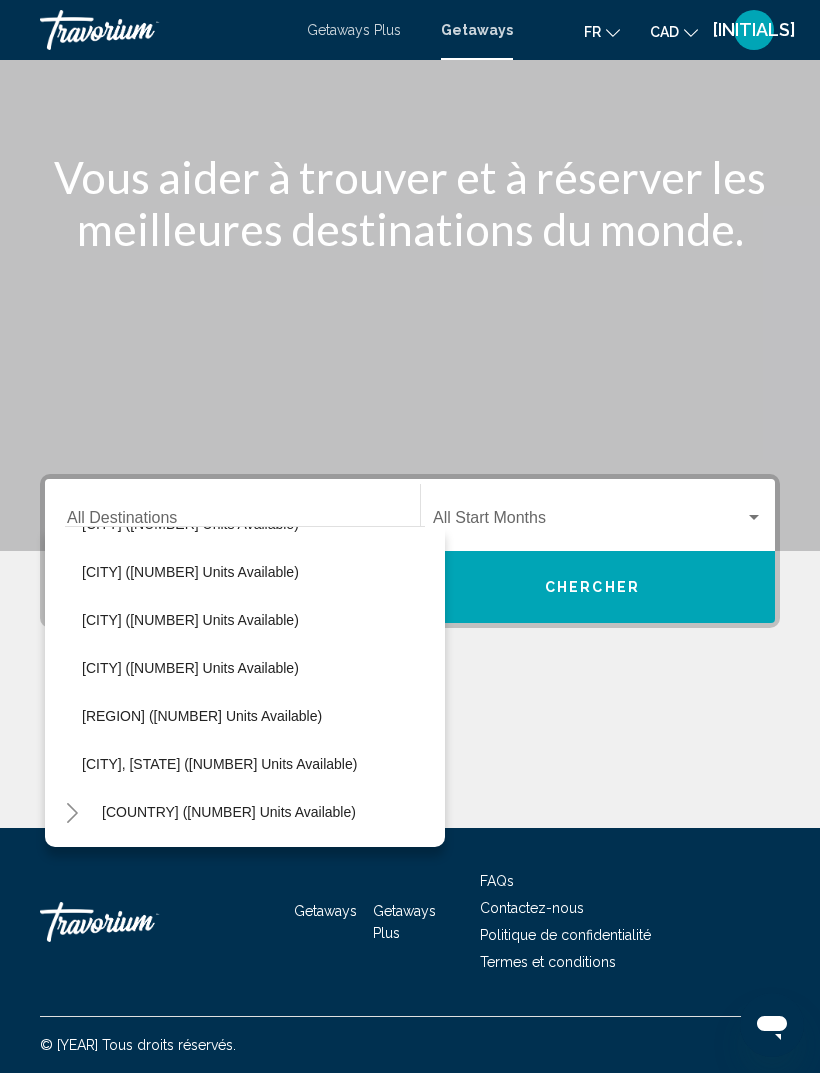 click on "[CITY], [STATE] ([NUMBER] units available)" at bounding box center [190, 284] 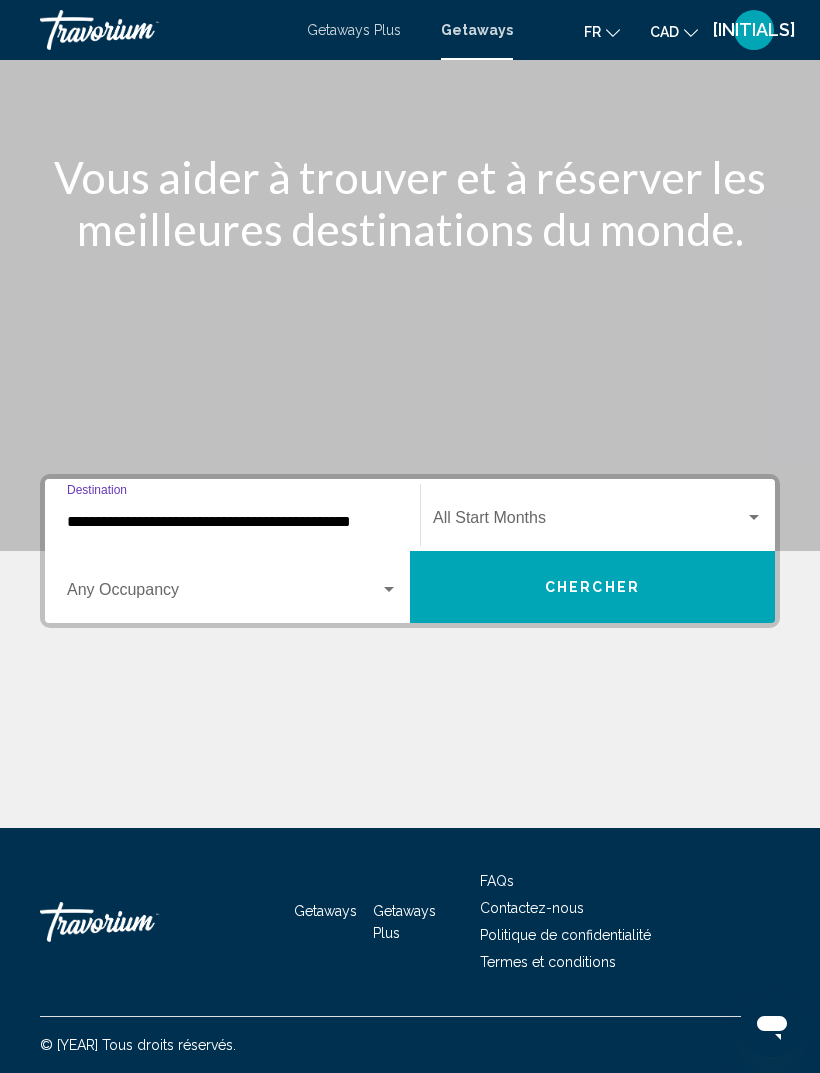 click on "Start Month All Start Months" at bounding box center (598, 515) 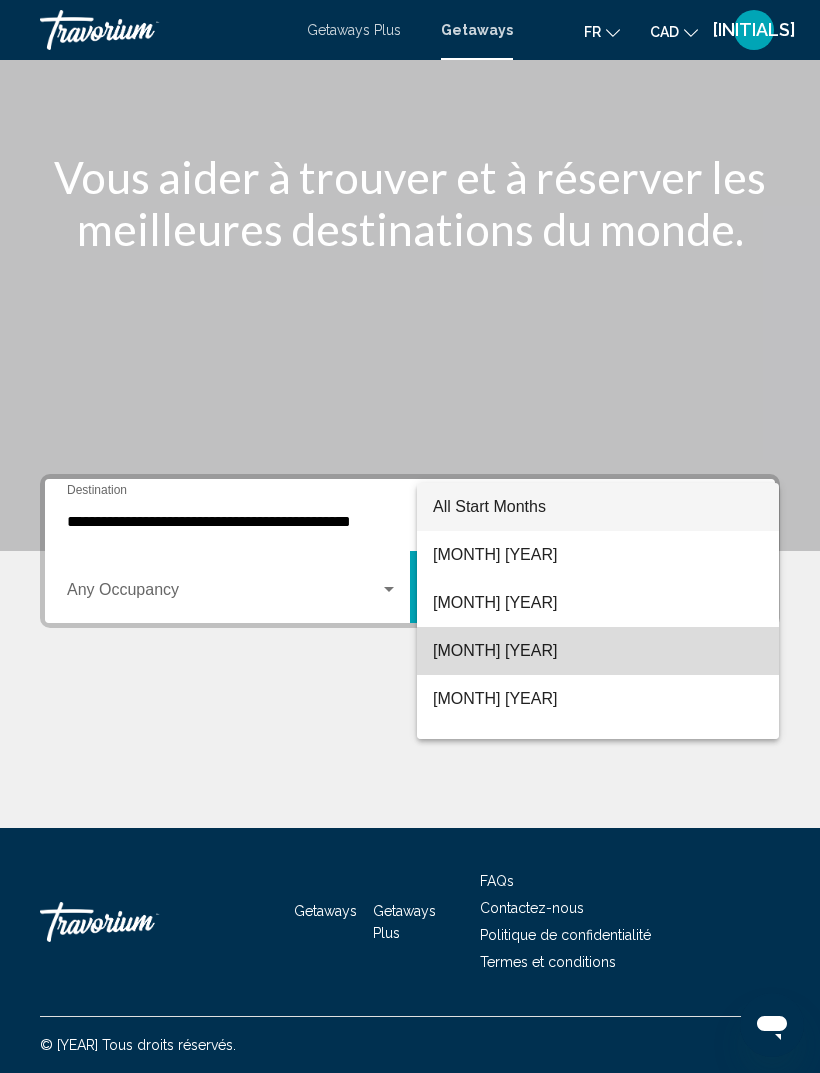 click on "[MONTH] [YEAR]" at bounding box center (598, 651) 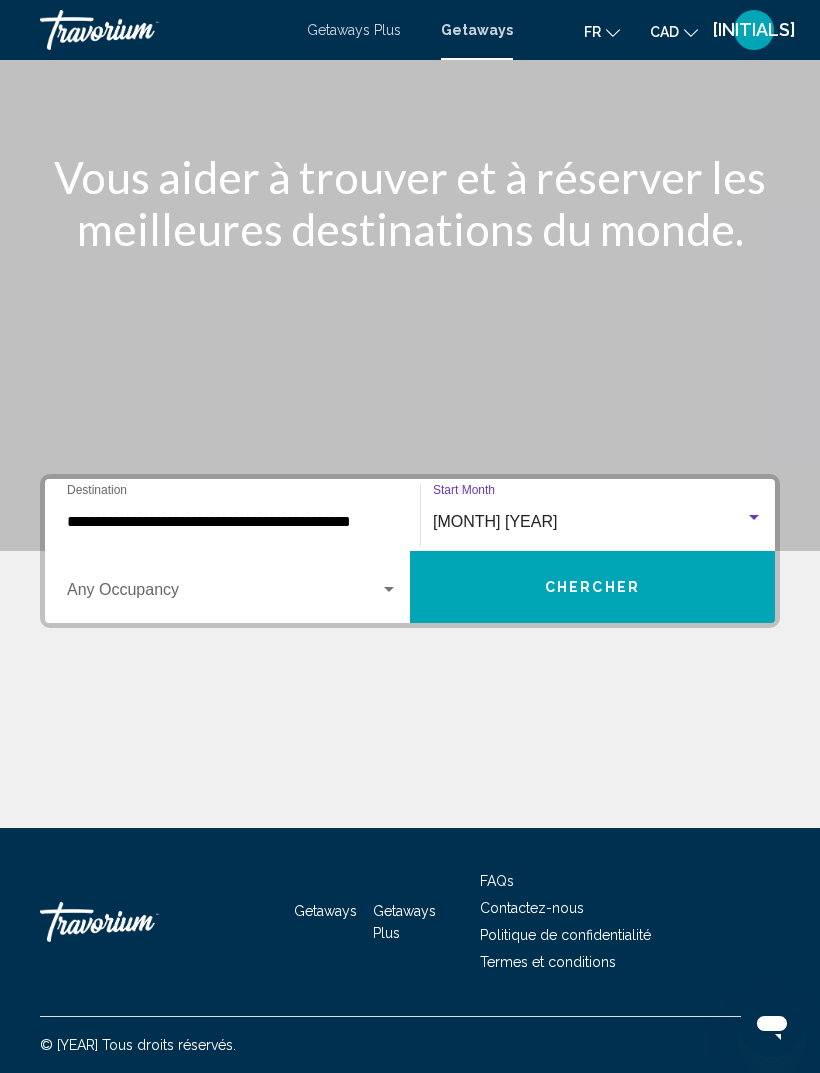 click on "Chercher" at bounding box center [592, 588] 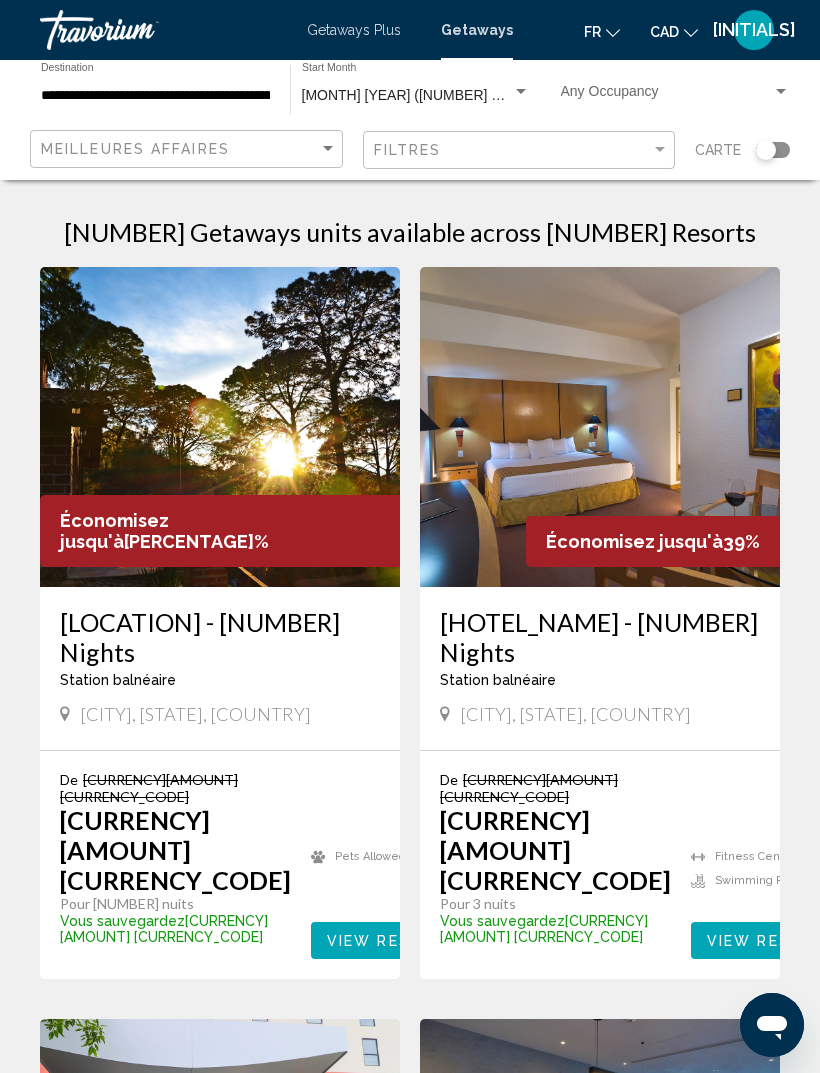 scroll, scrollTop: 0, scrollLeft: 0, axis: both 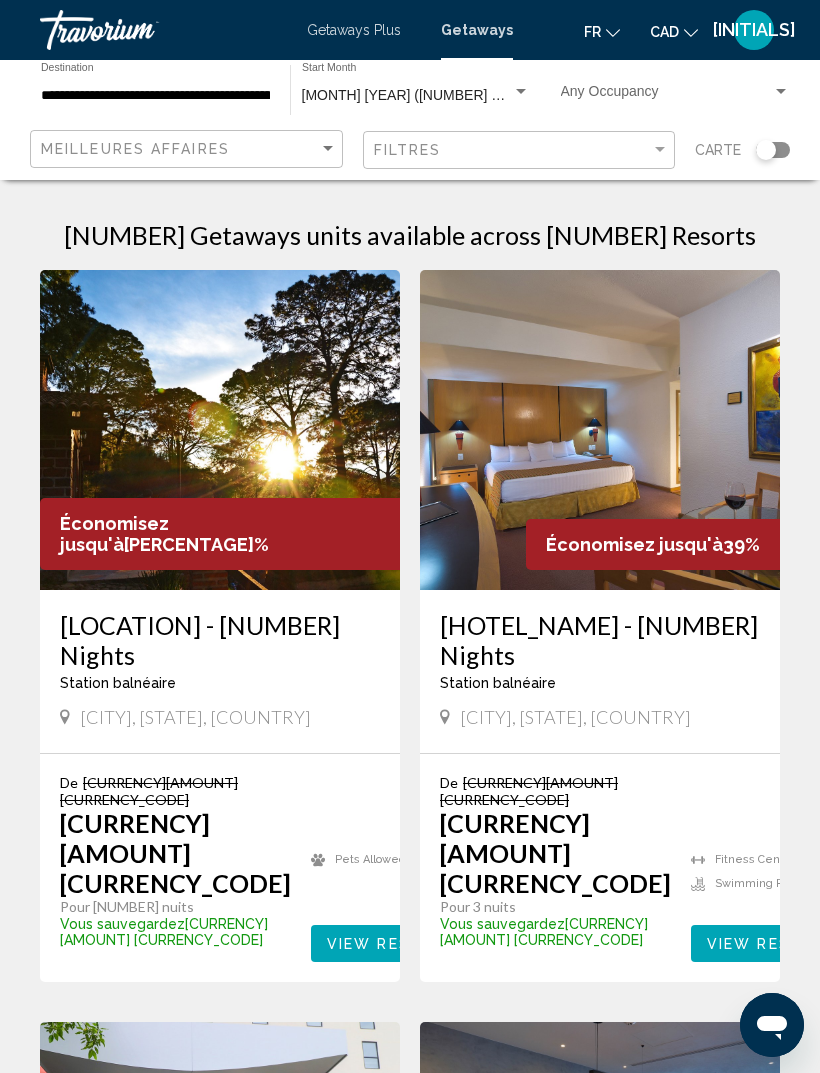 click on "[INITIALS]" at bounding box center (754, 30) 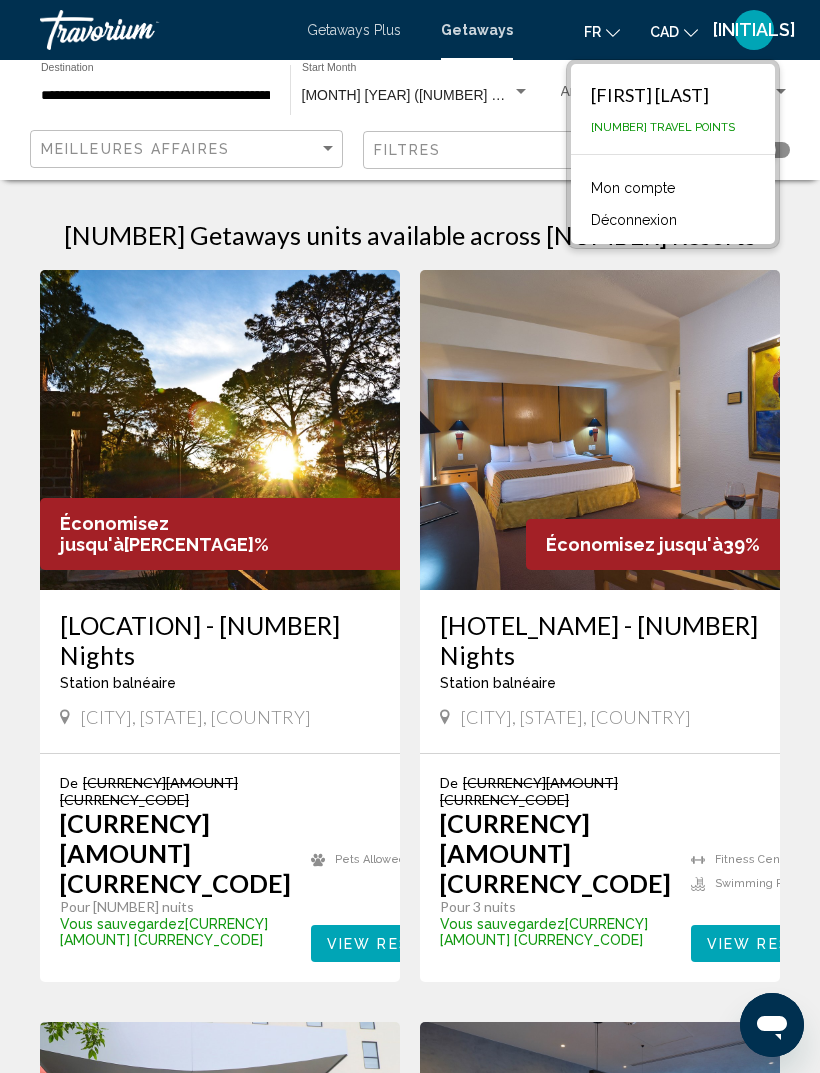 click on "[NUMBER] Getaways units available across [NUMBER] Resorts Économisez jusqu'à  [PERCENTAGE]%   [LOCATION] - [NUMBER] Nights  Station balnéaire  -  Ceci est une station d'adultes seulement
[CITY], [STATE], [COUNTRY]  De [CURRENCY][AMOUNT] [CURRENCY_CODE] [CURRENCY][AMOUNT] [CURRENCY_CODE]  Pour [NUMBER] nuits Vous sauvegardez  [CURRENCY][AMOUNT] [CURRENCY_CODE]   temp  [RATING]
Pets Allowed View Resort    ( [NUMBER] units )  Économisez jusqu'à  [PERCENTAGE]%   [HOTEL_NAME] - [NUMBER] Nights  Station balnéaire  -  Ceci est une station d'adultes seulement
[CITY], [STATE], [COUNTRY]  De [CURRENCY][AMOUNT] [CURRENCY_CODE] [CURRENCY][AMOUNT] [CURRENCY_CODE]  Pour [NUMBER] nuits Vous sauvegardez  [CURRENCY][AMOUNT] [CURRENCY_CODE]   temp
Fitness Center
Swimming Pool View Resort    ( [NUMBER] units )  Économisez jusqu'à  [PERCENTAGE]%   [HOTEL_NAME] - [NUMBER] Nights  Station balnéaire  -  Ceci est une station d'adultes seulement
De" at bounding box center [410, 2571] 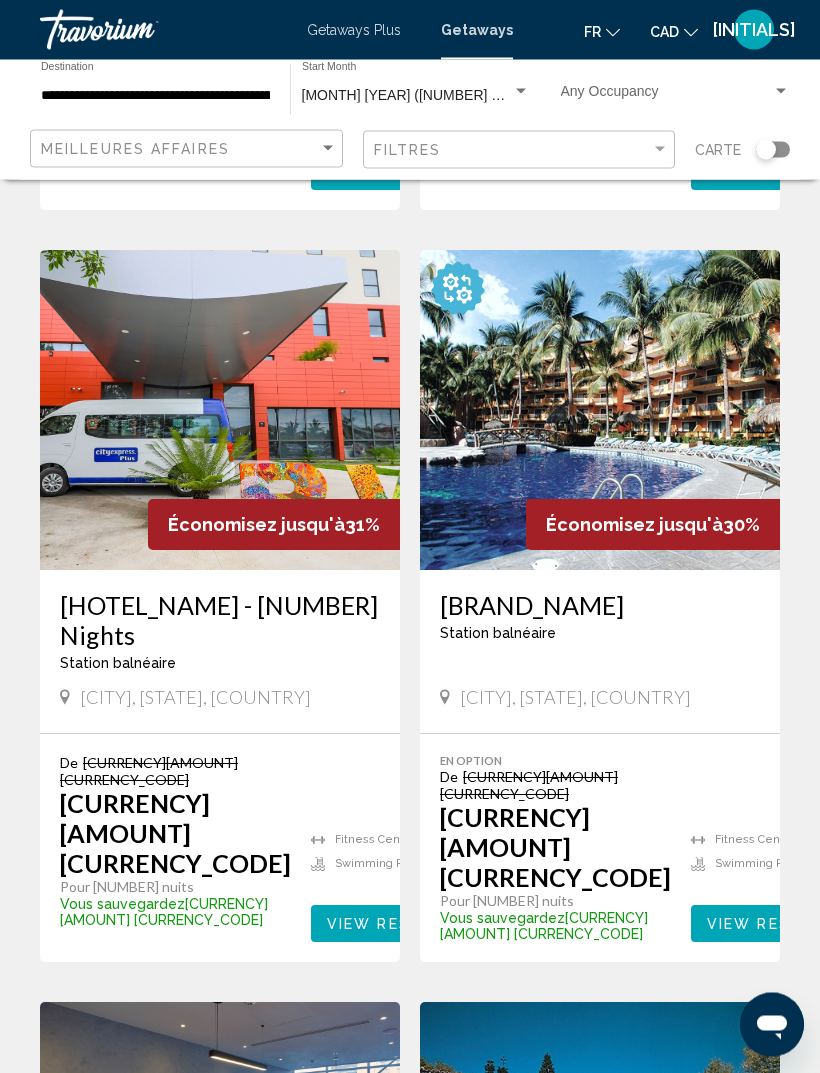 scroll, scrollTop: 1534, scrollLeft: 0, axis: vertical 